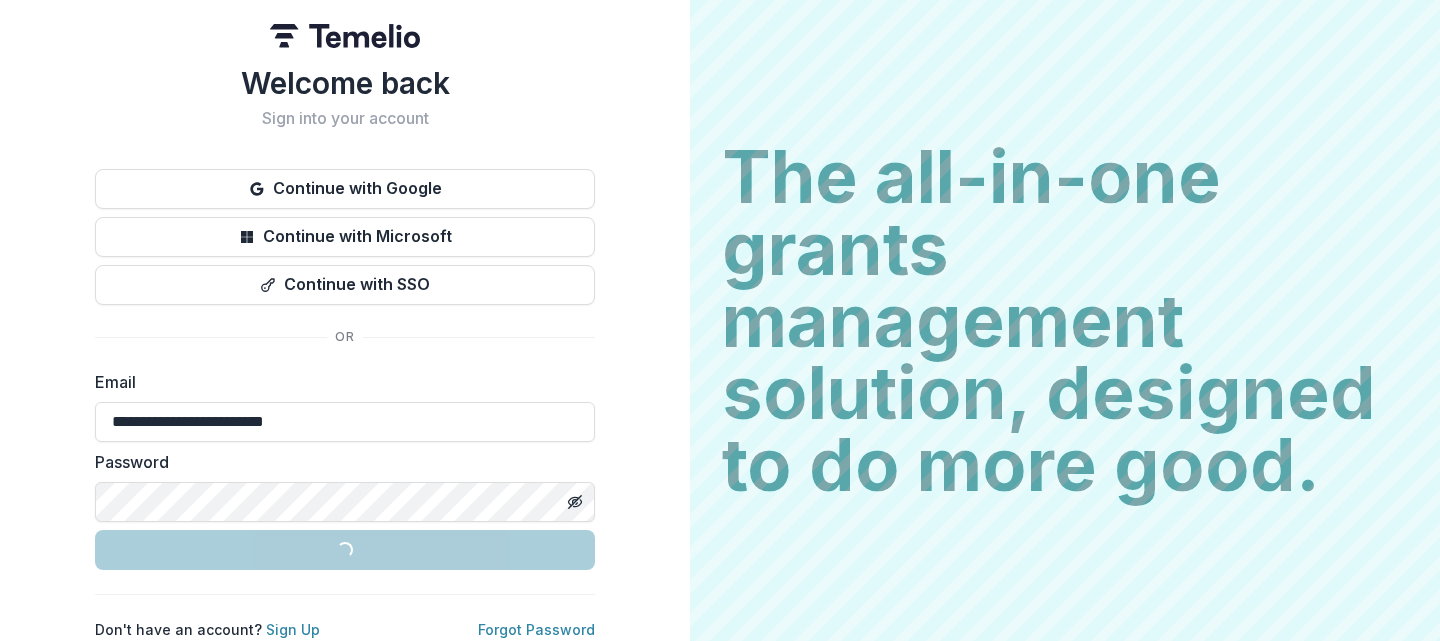 scroll, scrollTop: 0, scrollLeft: 0, axis: both 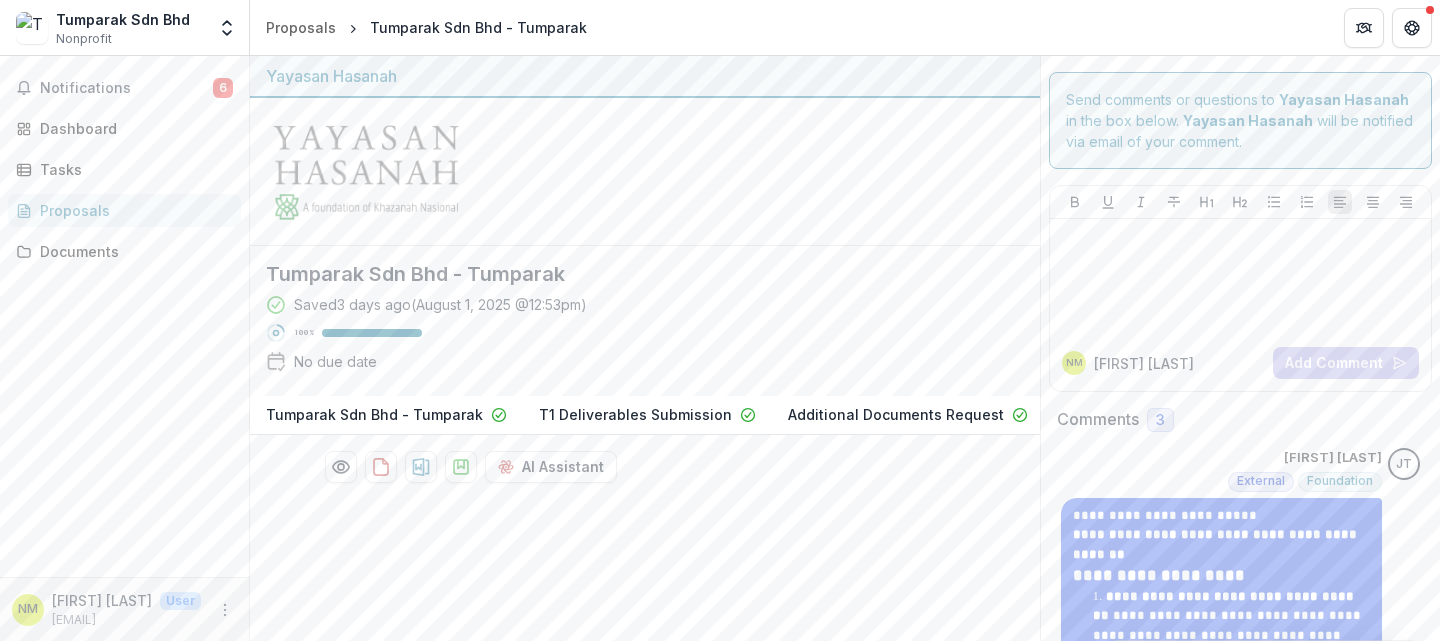click on "Additional Documents Request" at bounding box center [896, 414] 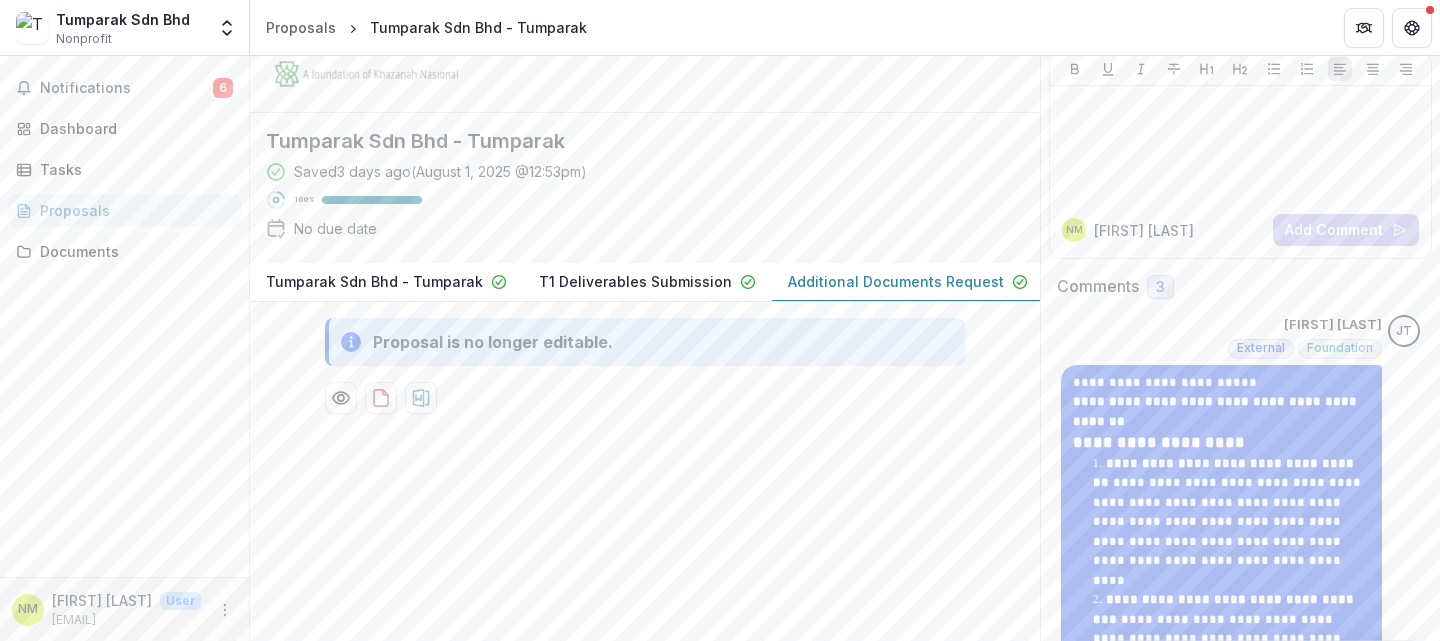 scroll, scrollTop: 20, scrollLeft: 0, axis: vertical 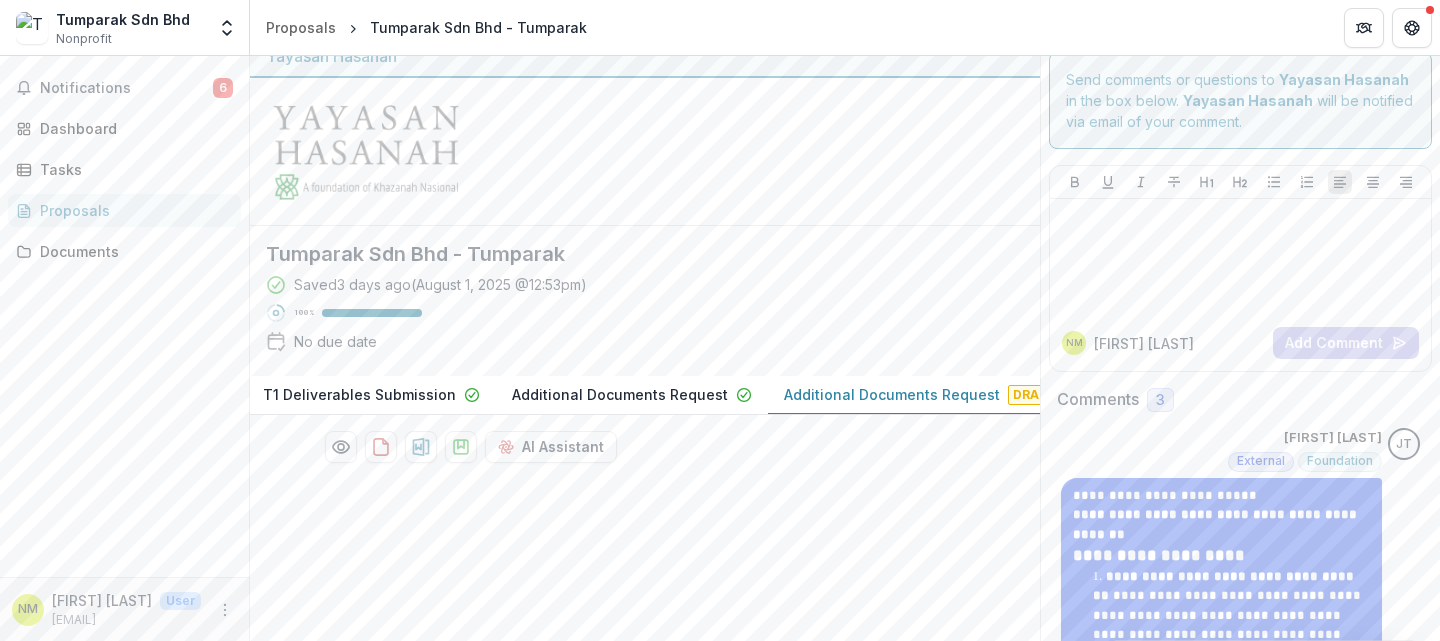 click on "Additional Documents Request" at bounding box center [892, 394] 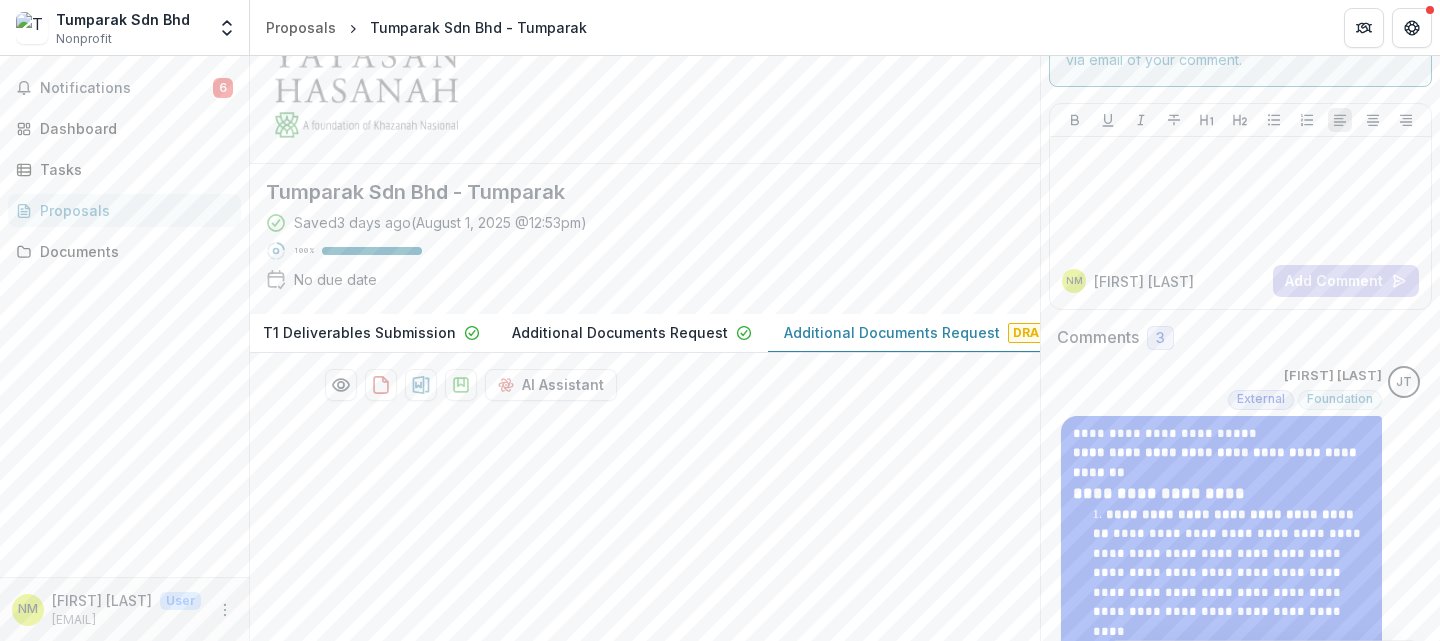 scroll, scrollTop: 75, scrollLeft: 0, axis: vertical 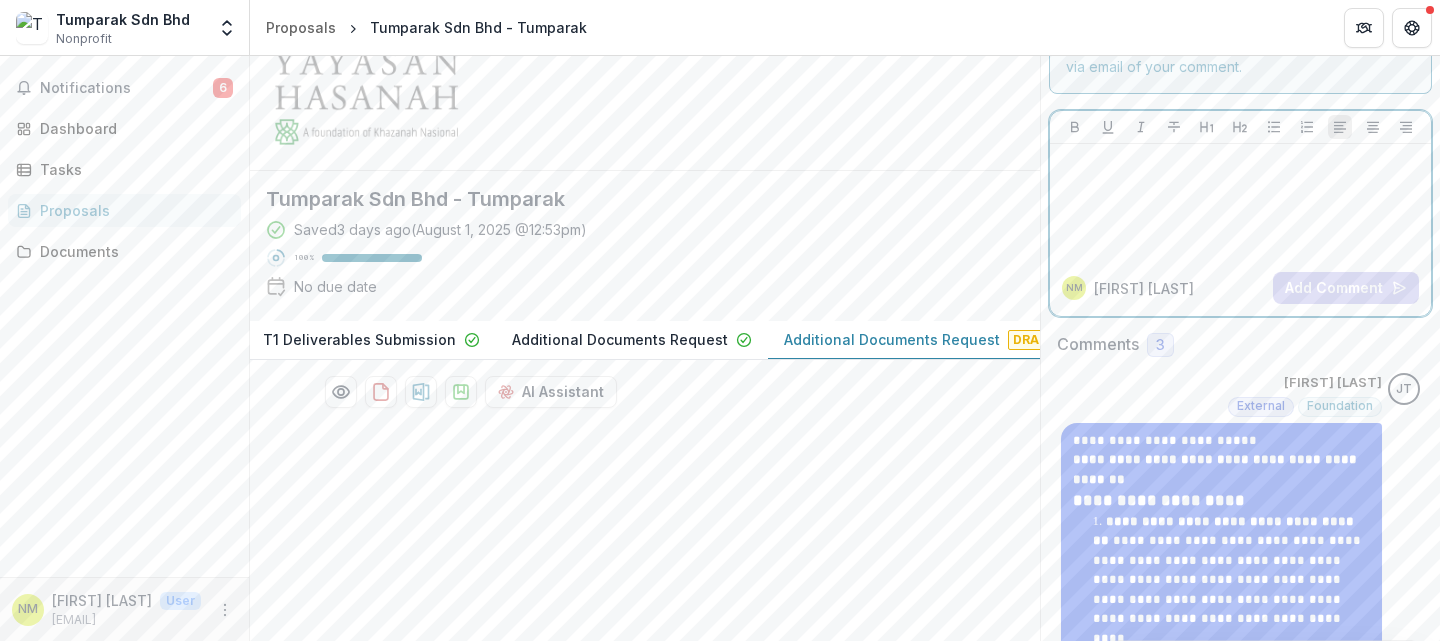 click at bounding box center (1240, 202) 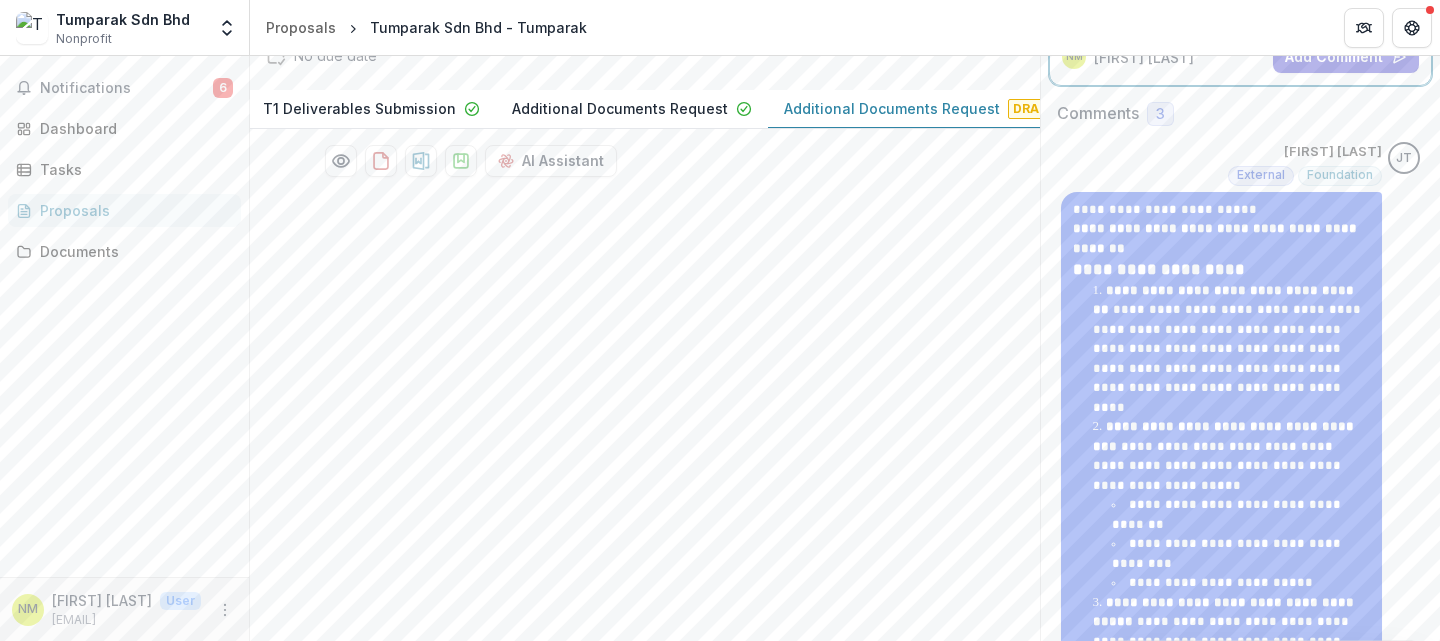 scroll, scrollTop: 307, scrollLeft: 0, axis: vertical 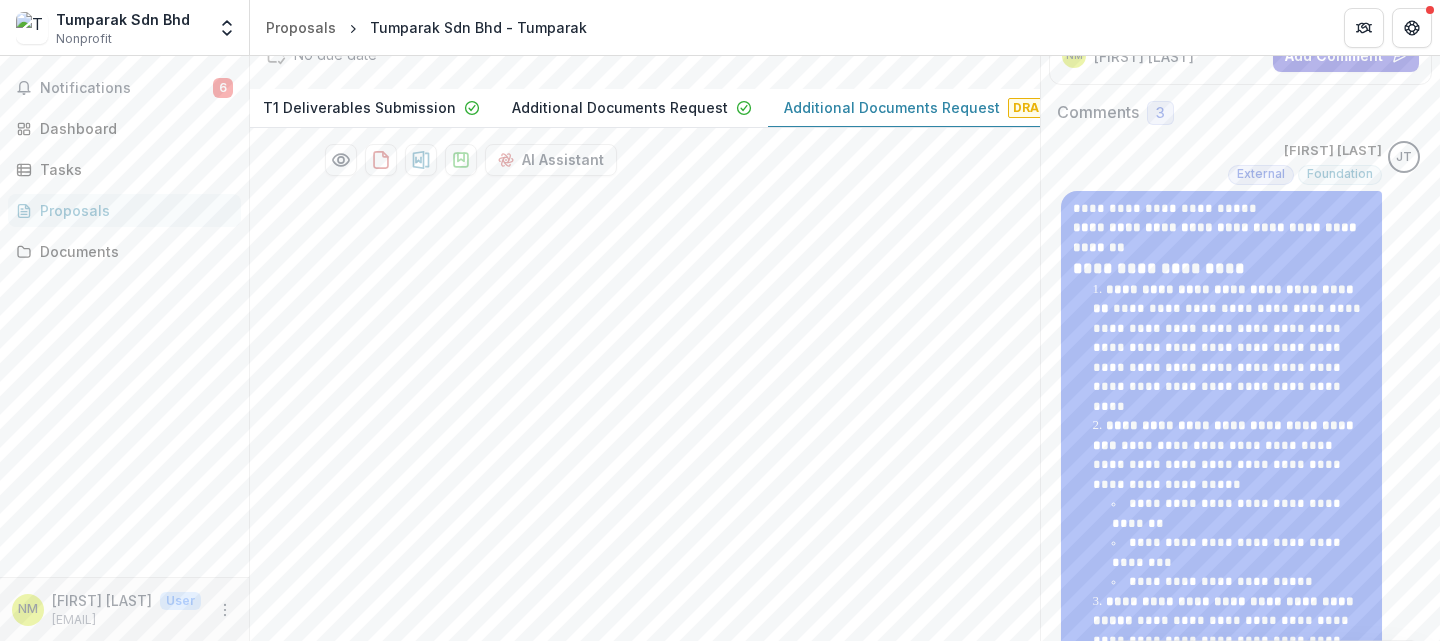 click at bounding box center [645, 1215] 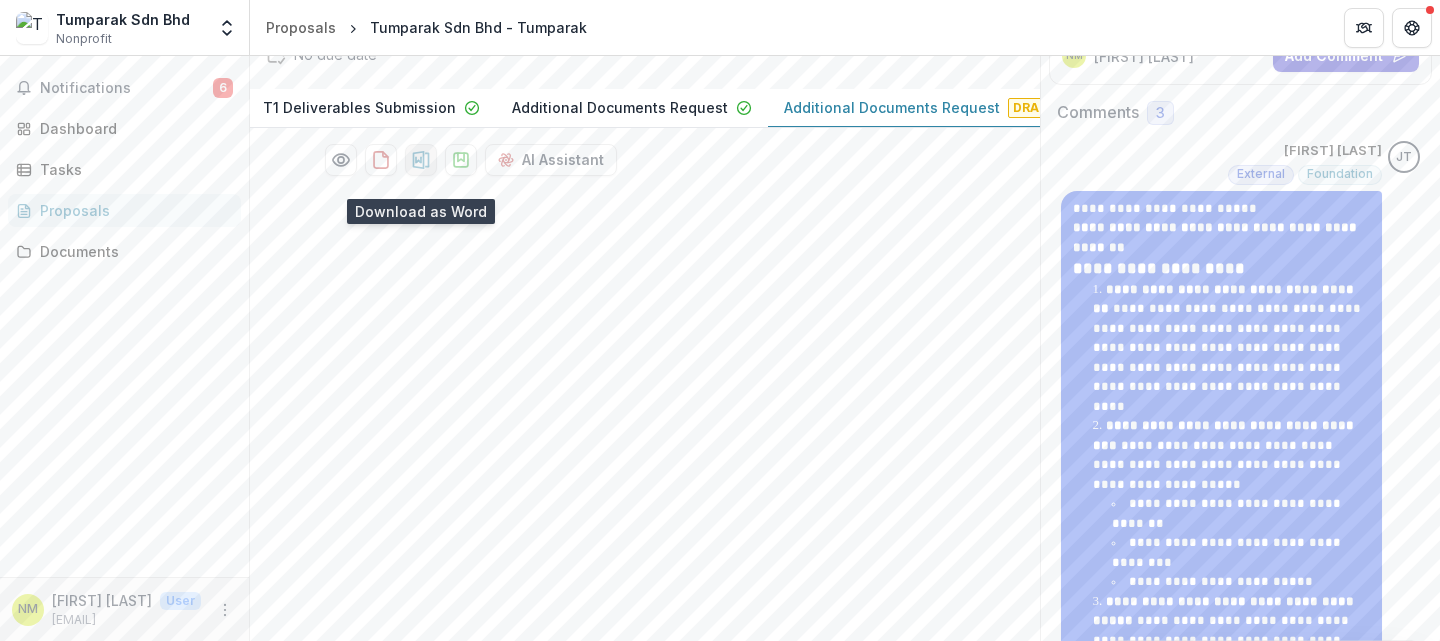 click 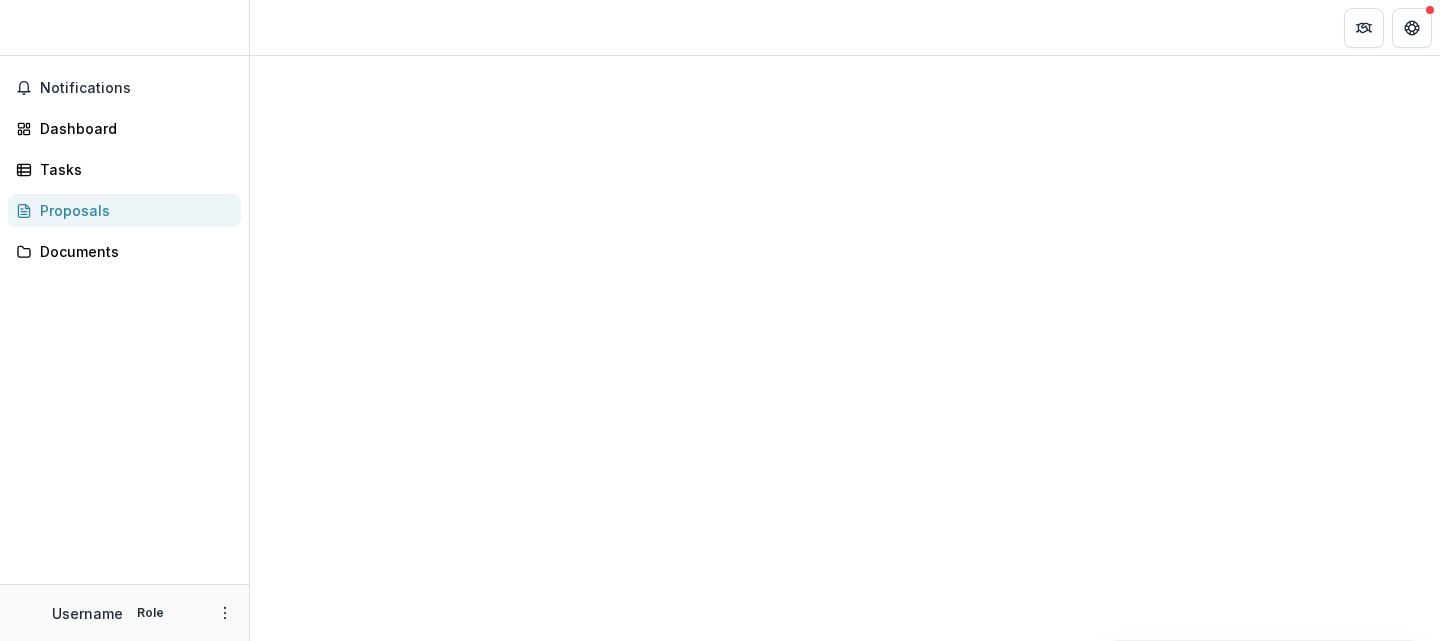 scroll, scrollTop: 0, scrollLeft: 0, axis: both 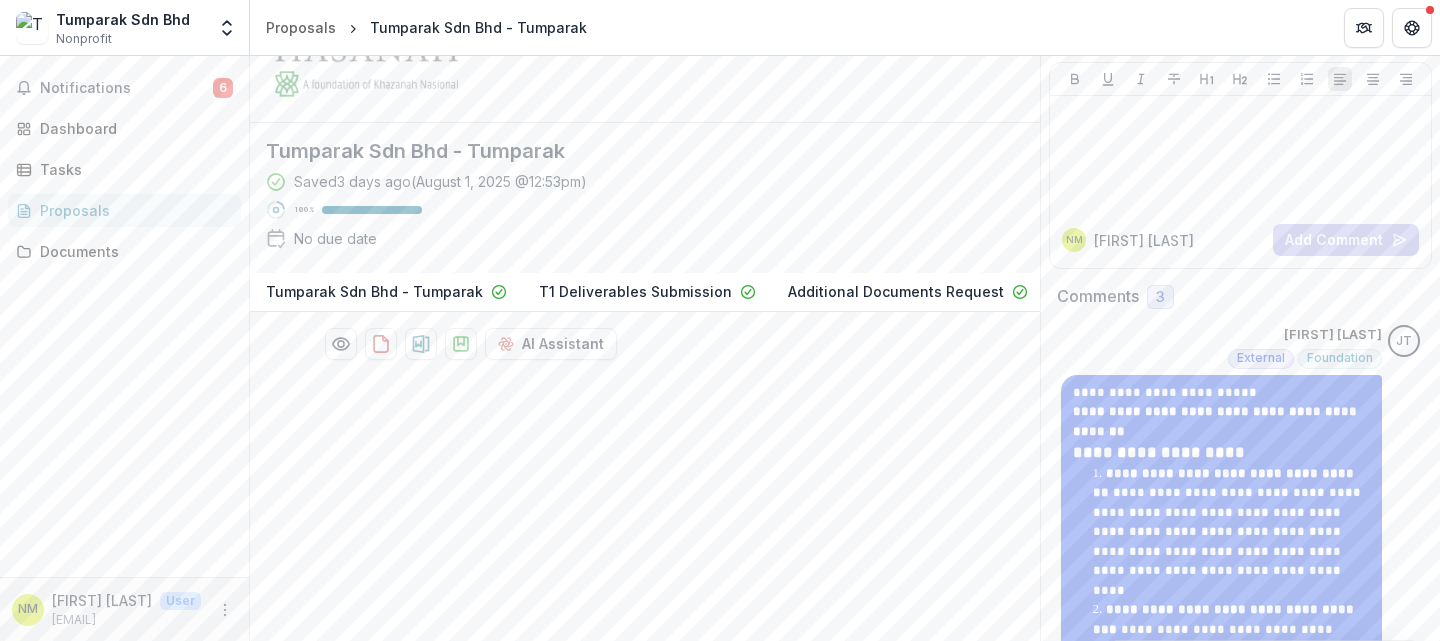 click on "Additional Documents Request" at bounding box center (896, 291) 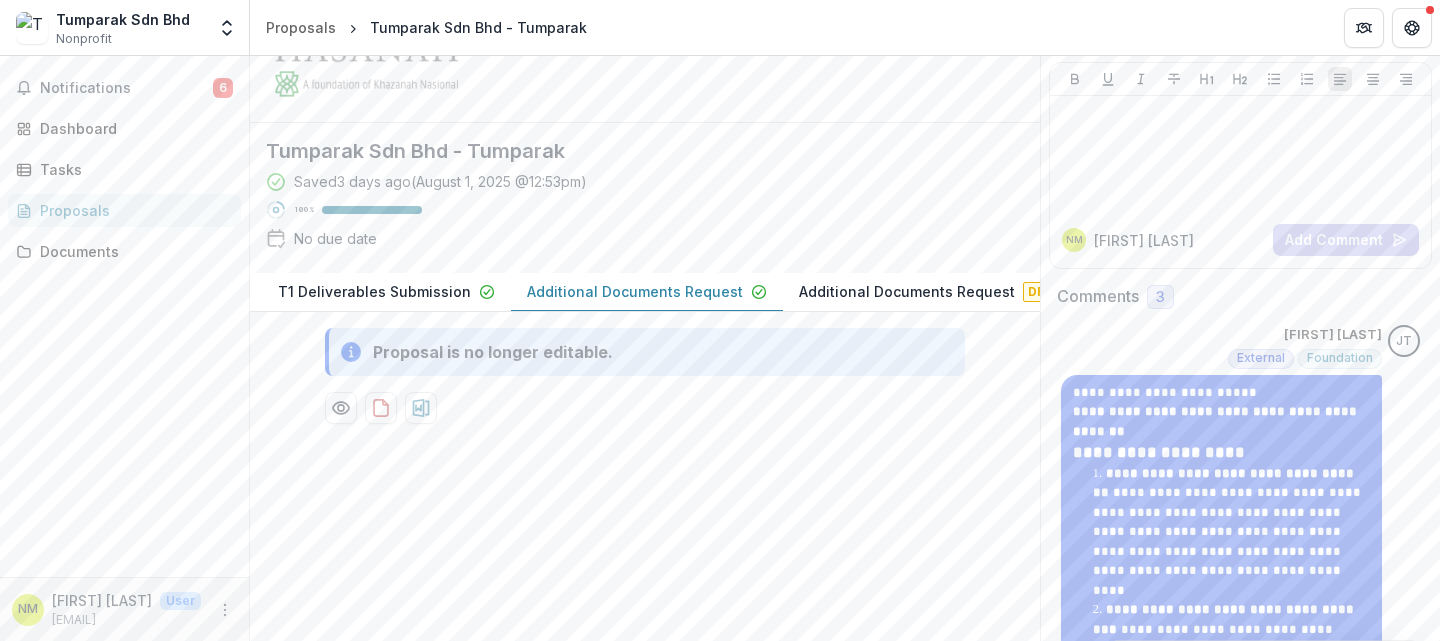 scroll, scrollTop: 0, scrollLeft: 276, axis: horizontal 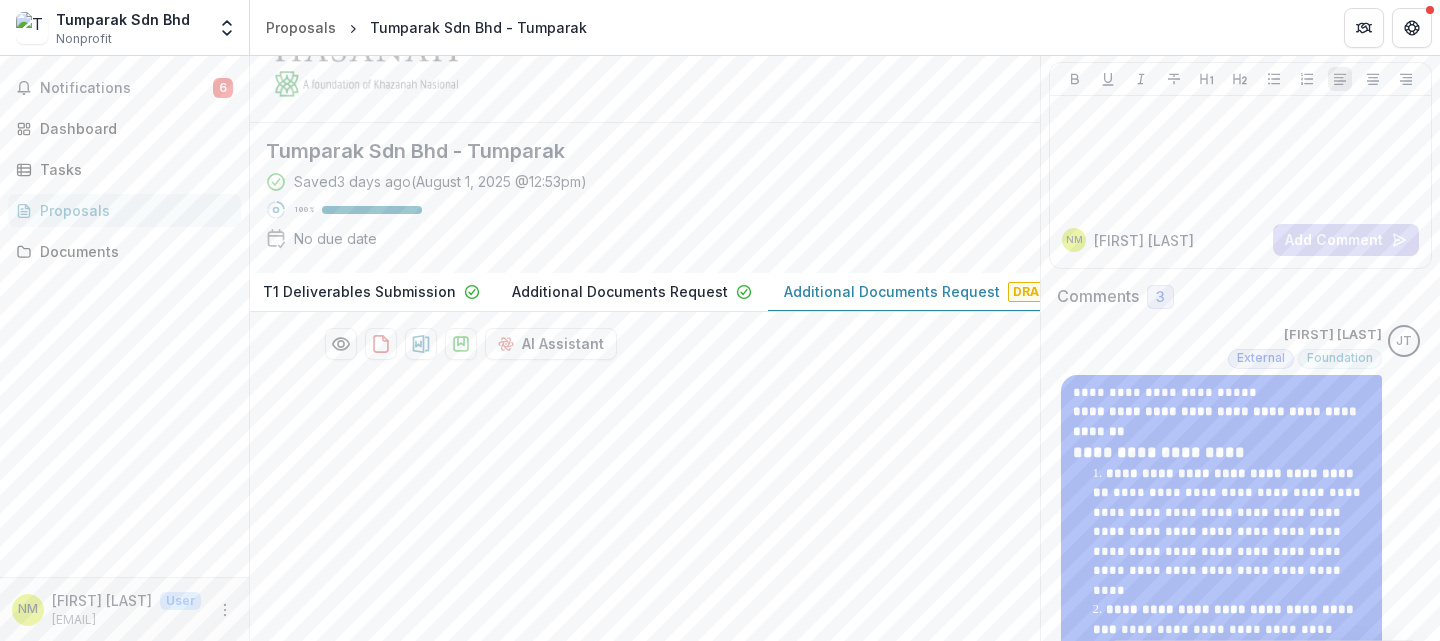 click on "Additional Documents Request" at bounding box center (892, 291) 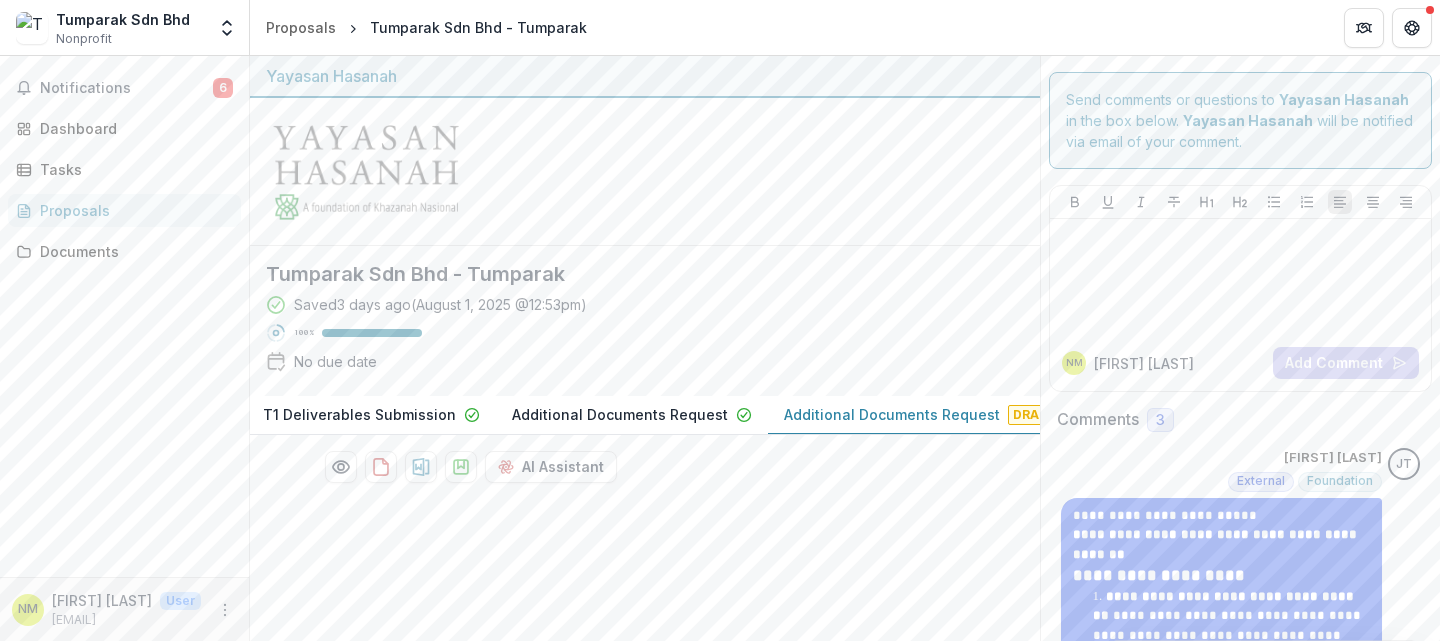 scroll, scrollTop: 53, scrollLeft: 0, axis: vertical 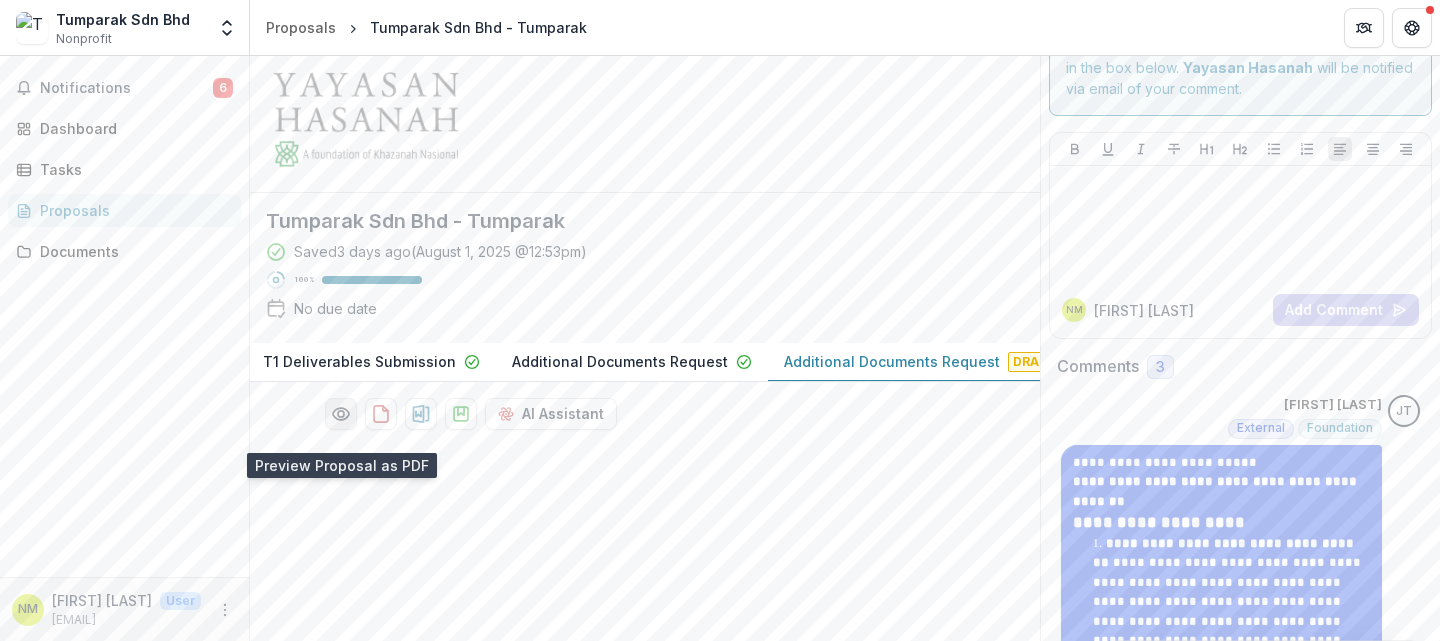 click at bounding box center [341, 414] 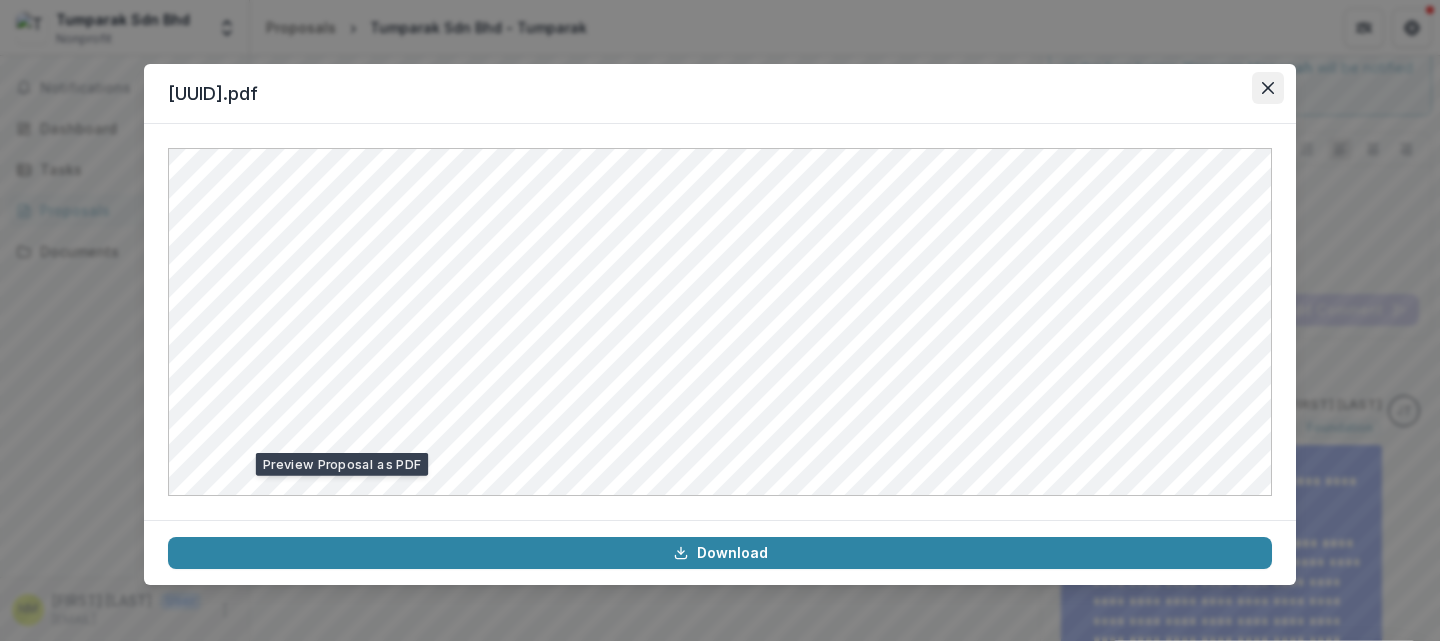 click at bounding box center (1268, 88) 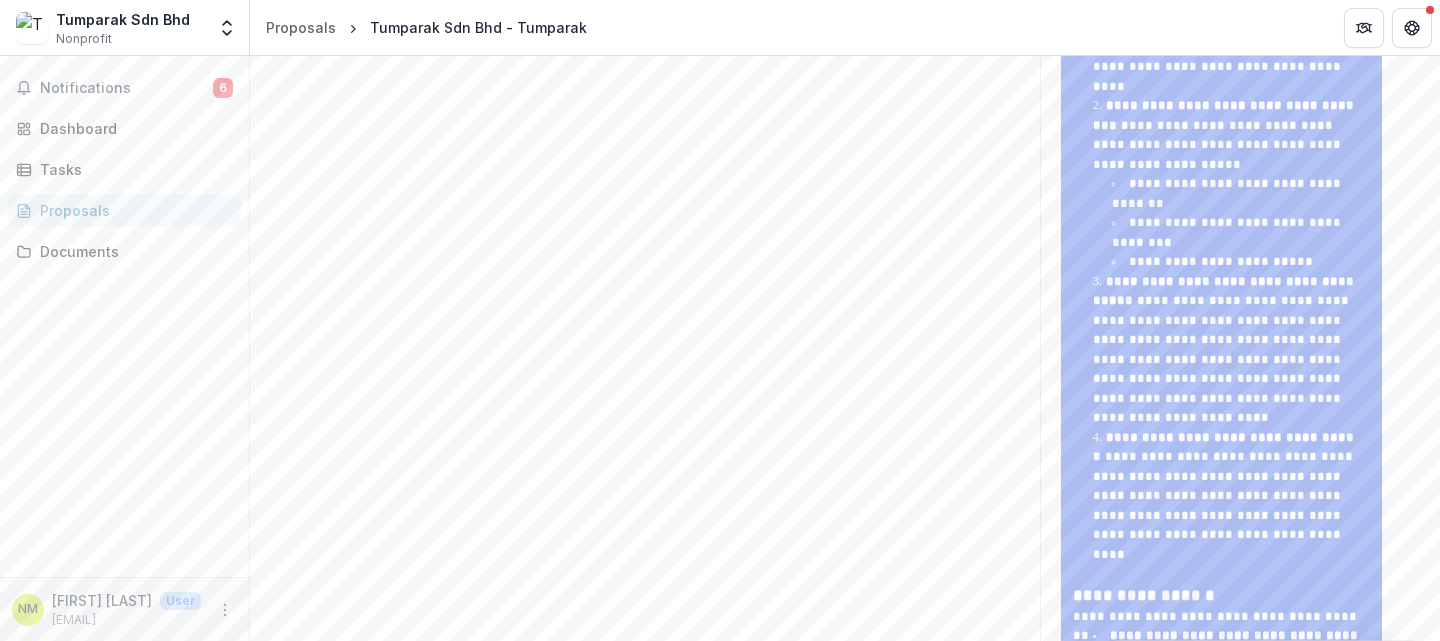 click at bounding box center (645, 888) 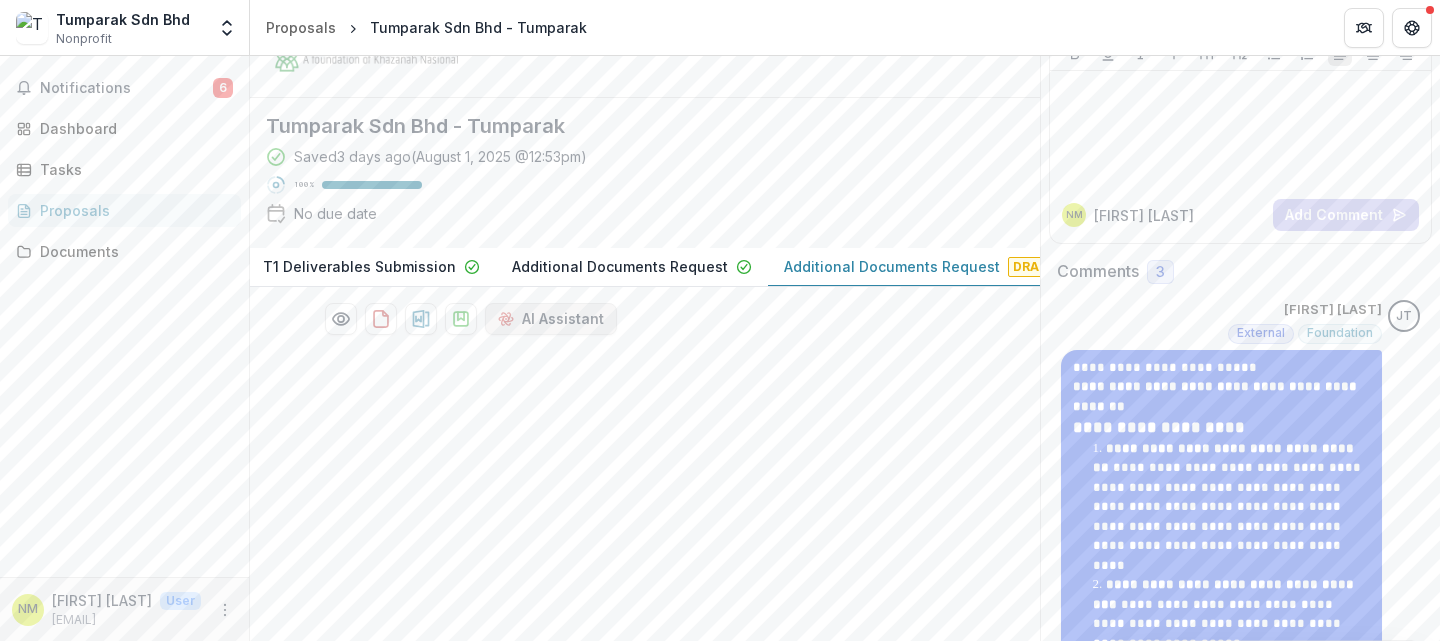 scroll, scrollTop: 0, scrollLeft: 0, axis: both 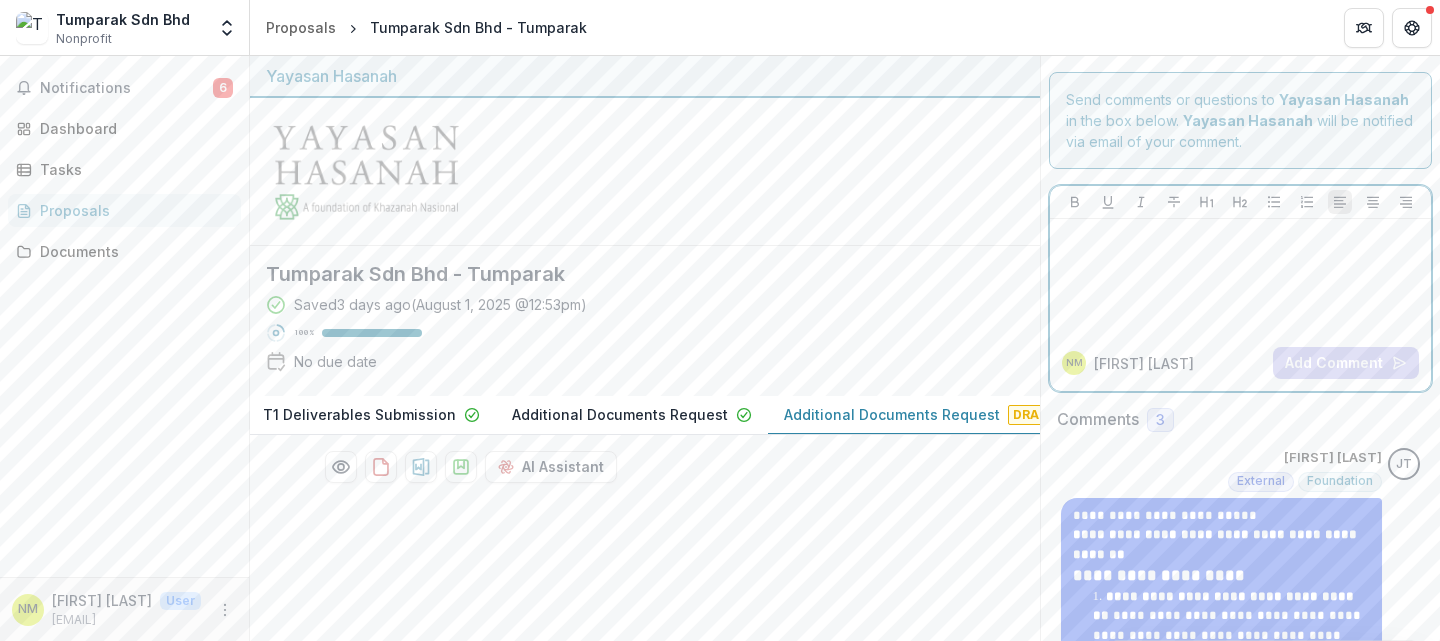 click at bounding box center (1240, 277) 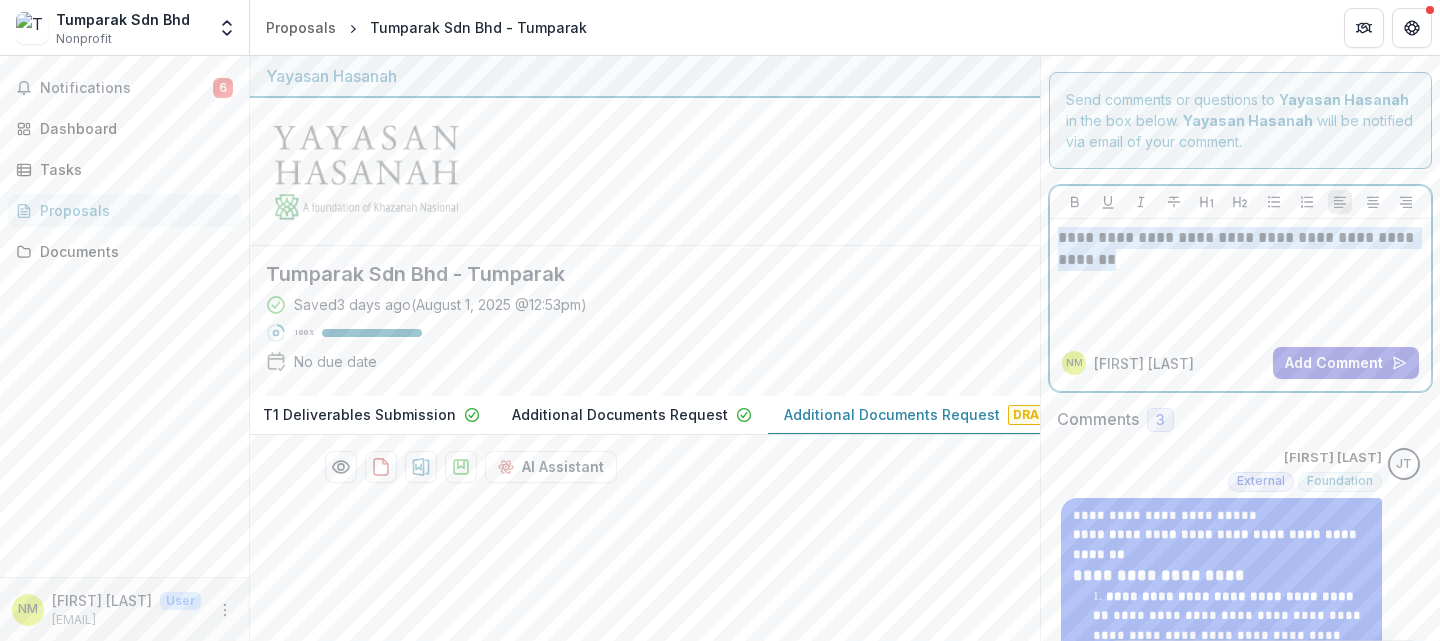 drag, startPoint x: 1221, startPoint y: 276, endPoint x: 1028, endPoint y: 246, distance: 195.31769 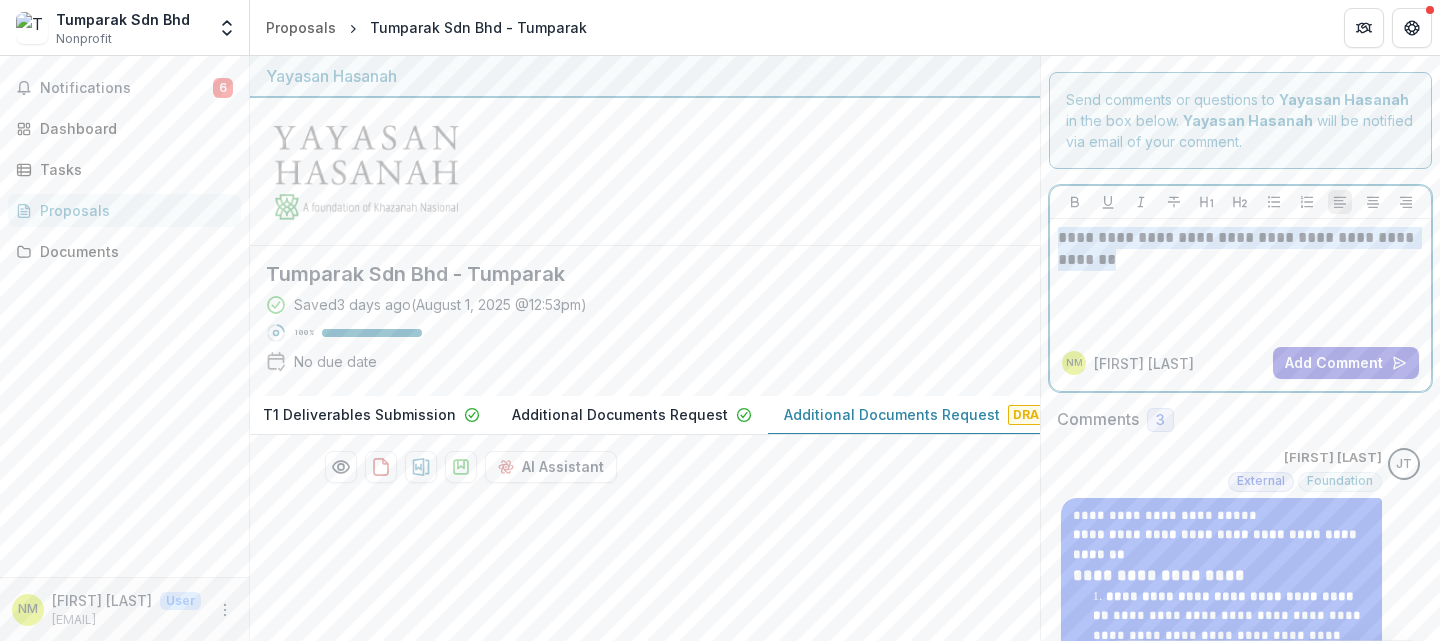 click on "**********" at bounding box center [845, 1334] 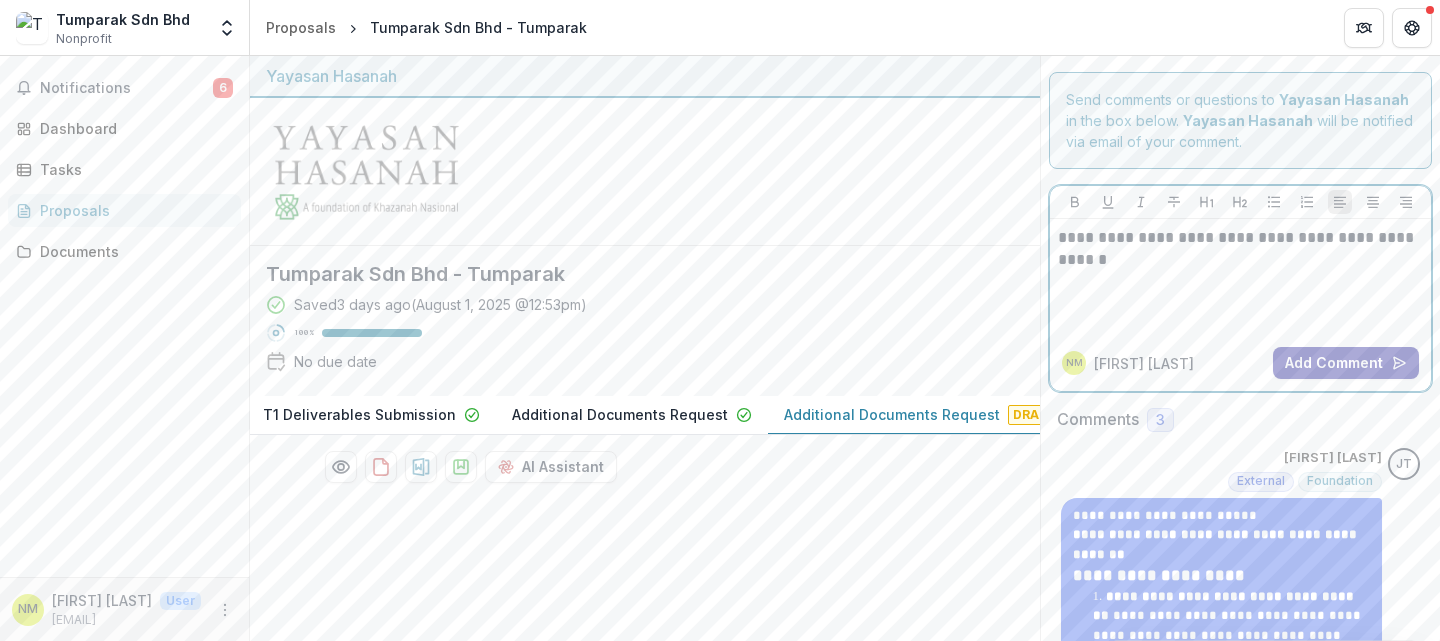 click on "Add Comment" at bounding box center [1346, 363] 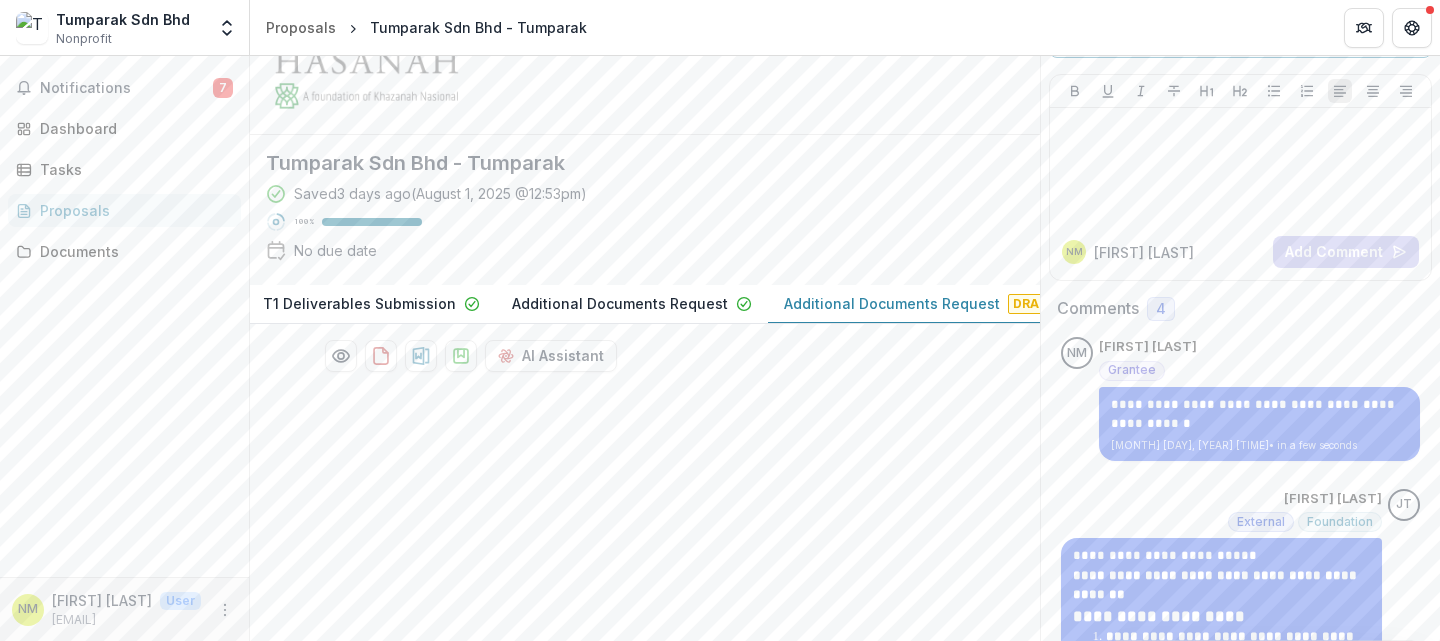 scroll, scrollTop: 110, scrollLeft: 0, axis: vertical 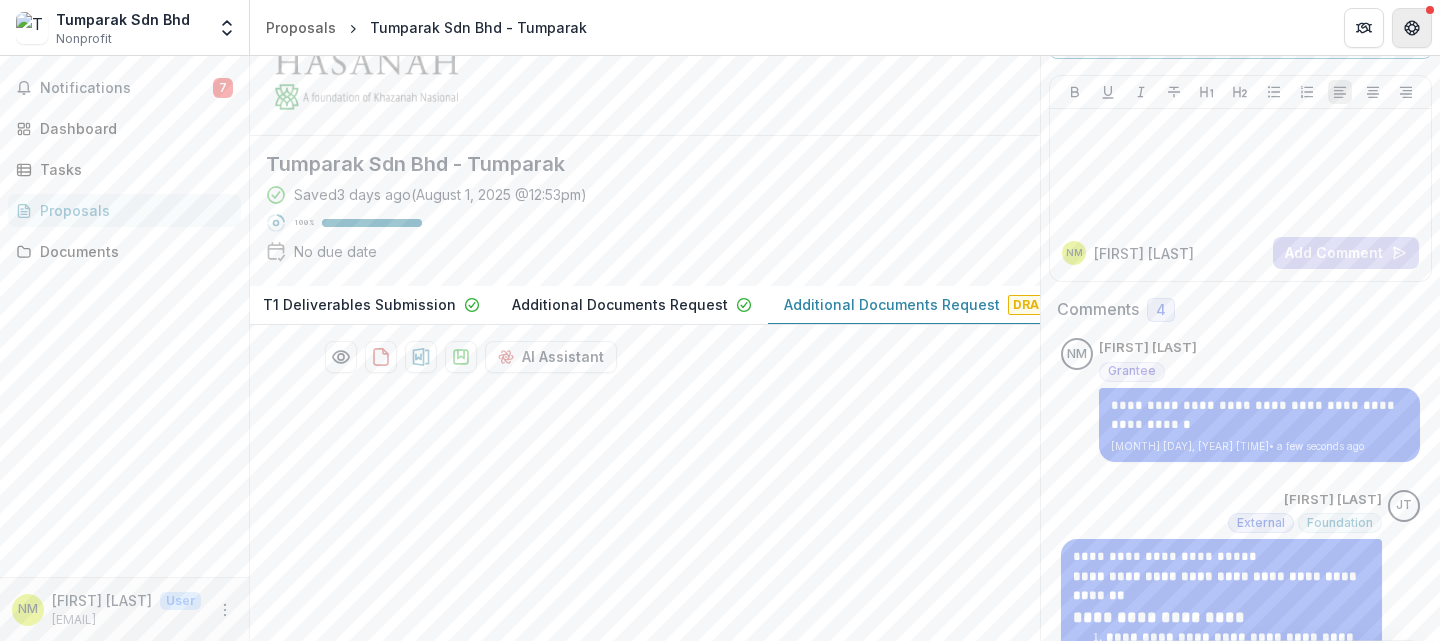 click at bounding box center [1412, 28] 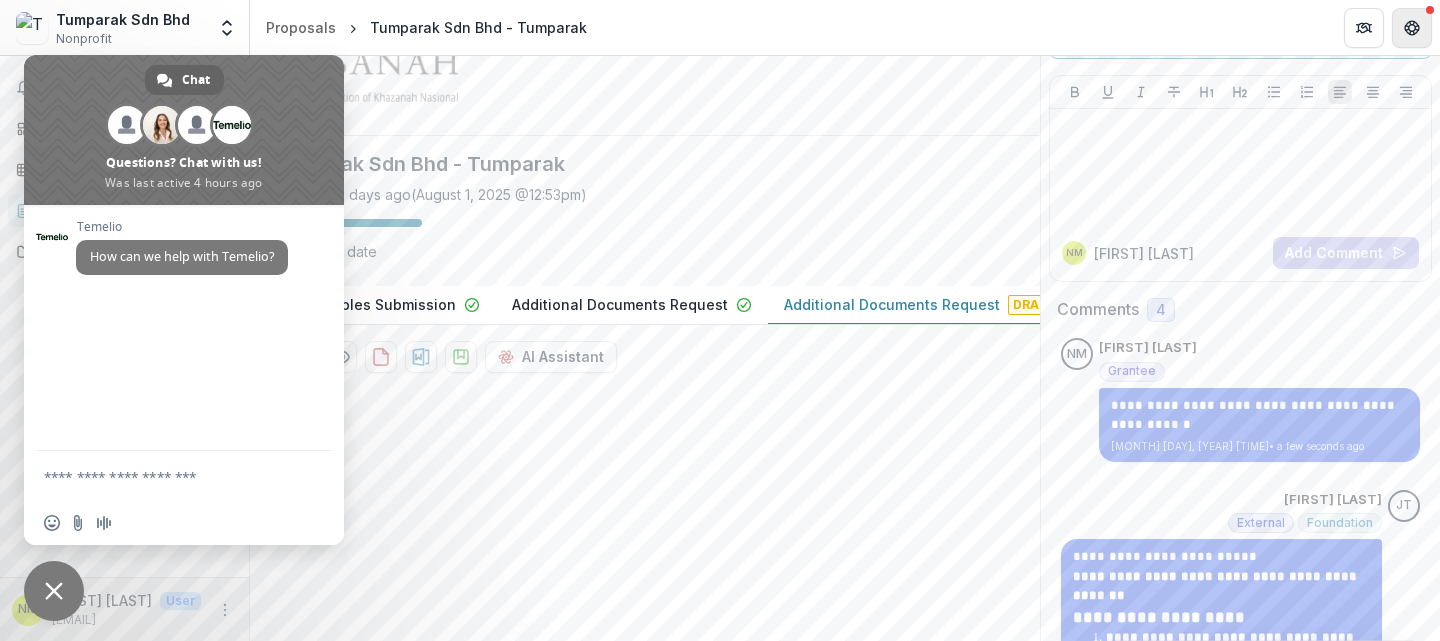 click at bounding box center (1412, 28) 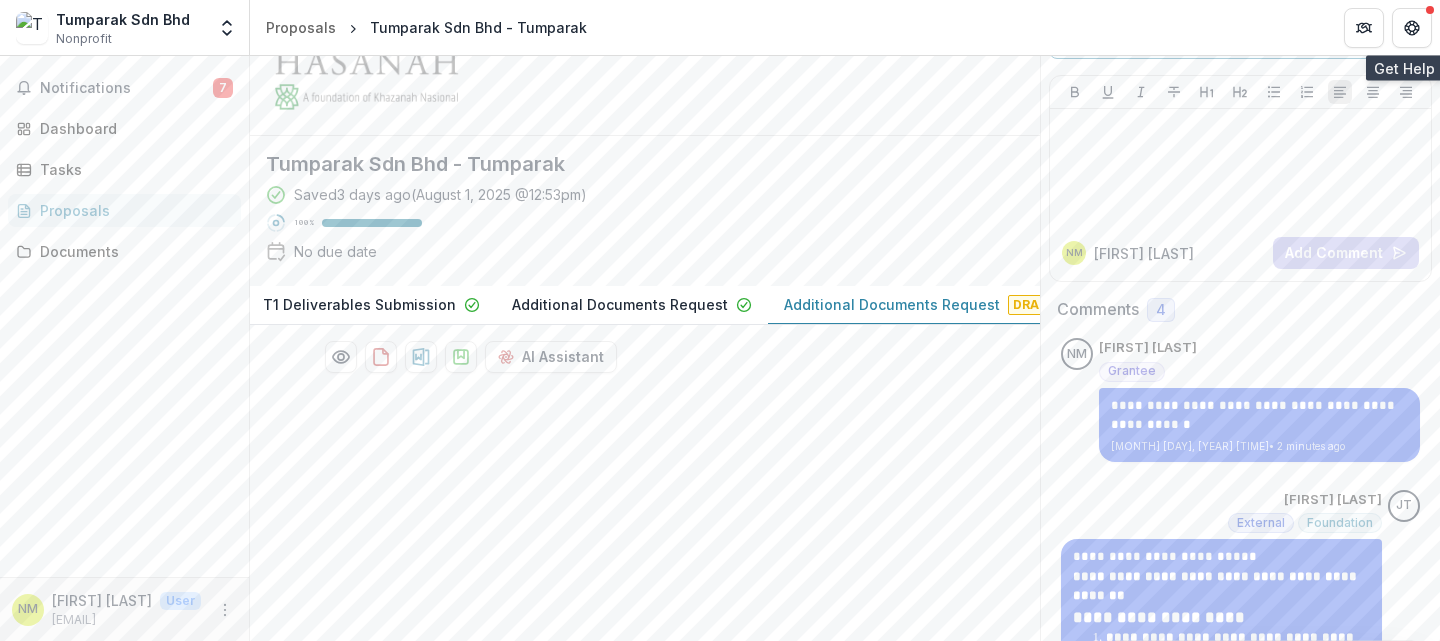 scroll, scrollTop: 0, scrollLeft: 0, axis: both 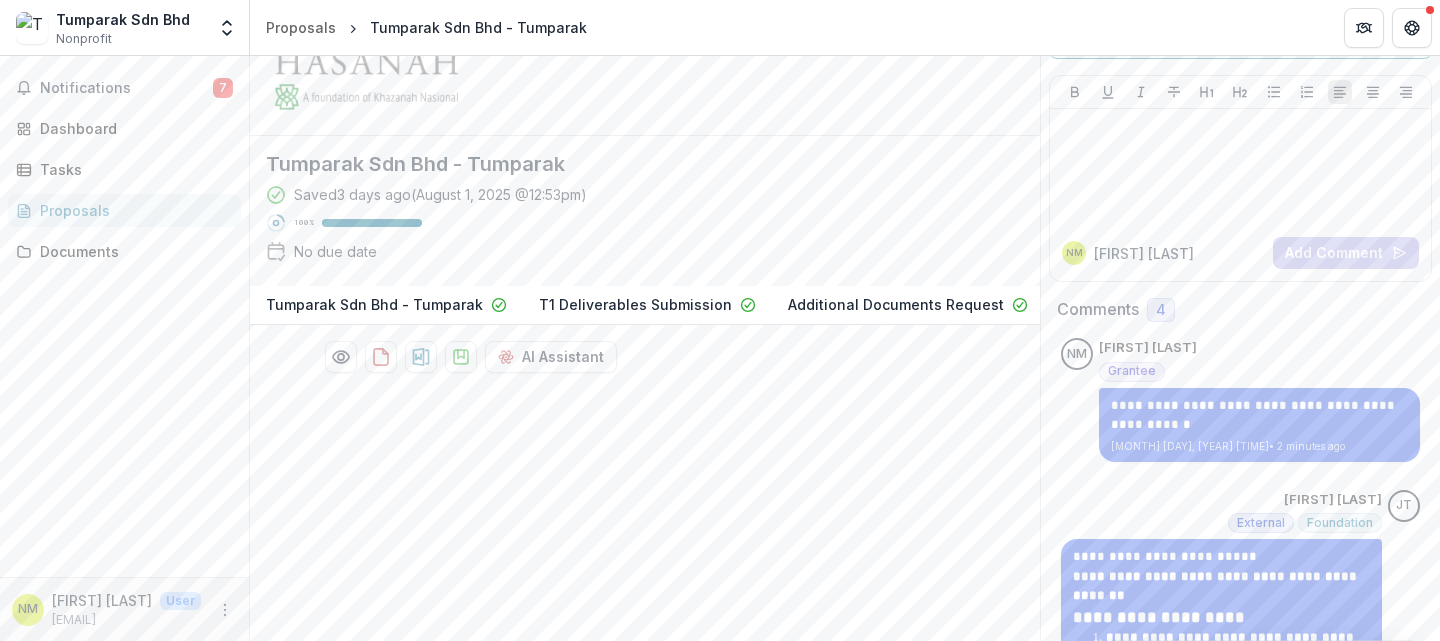 click on "Saved  3 days ago  ( August 1, 2025   @  12:53pm ) 100 % No due date" at bounding box center (629, 227) 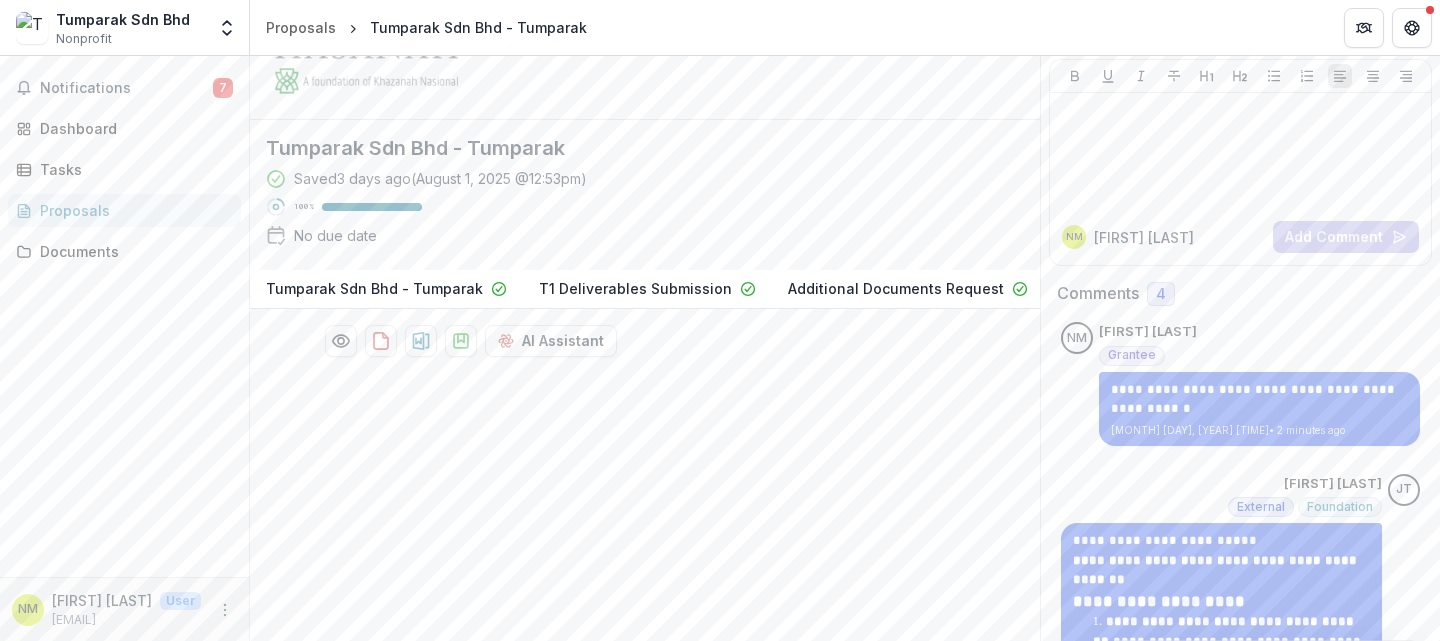 scroll, scrollTop: 127, scrollLeft: 0, axis: vertical 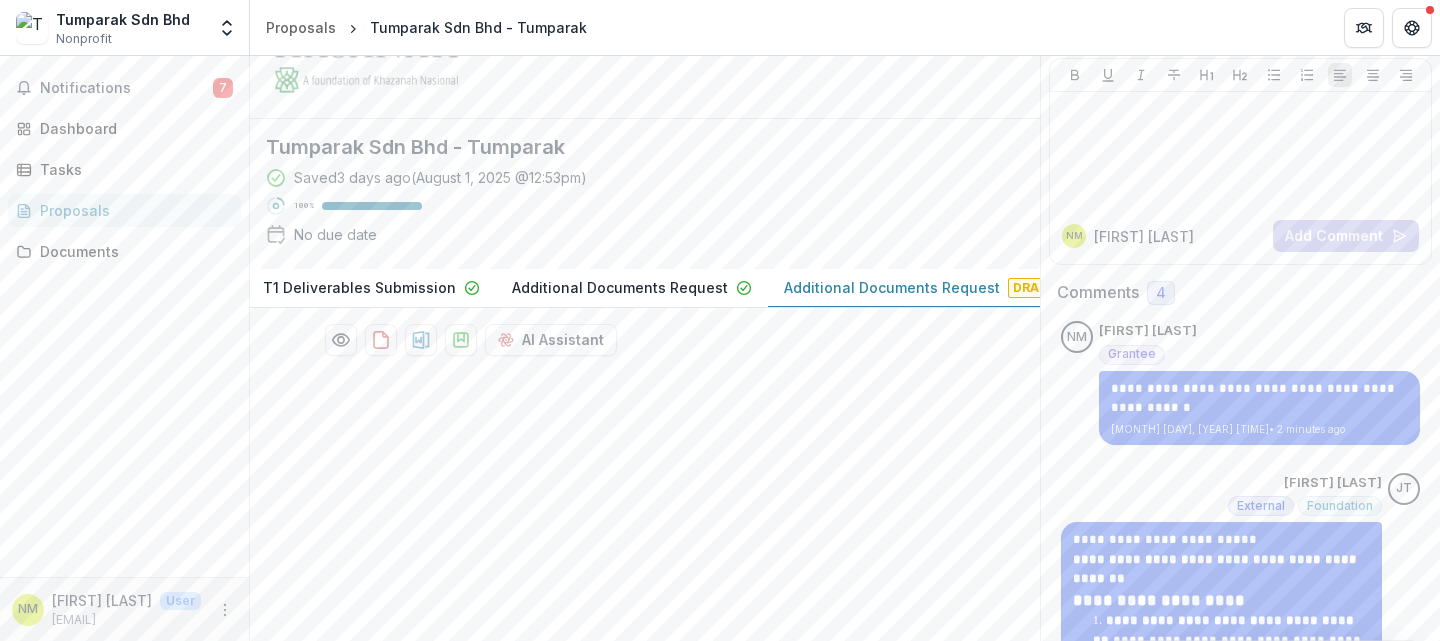 click on "Additional Documents Request" at bounding box center [892, 287] 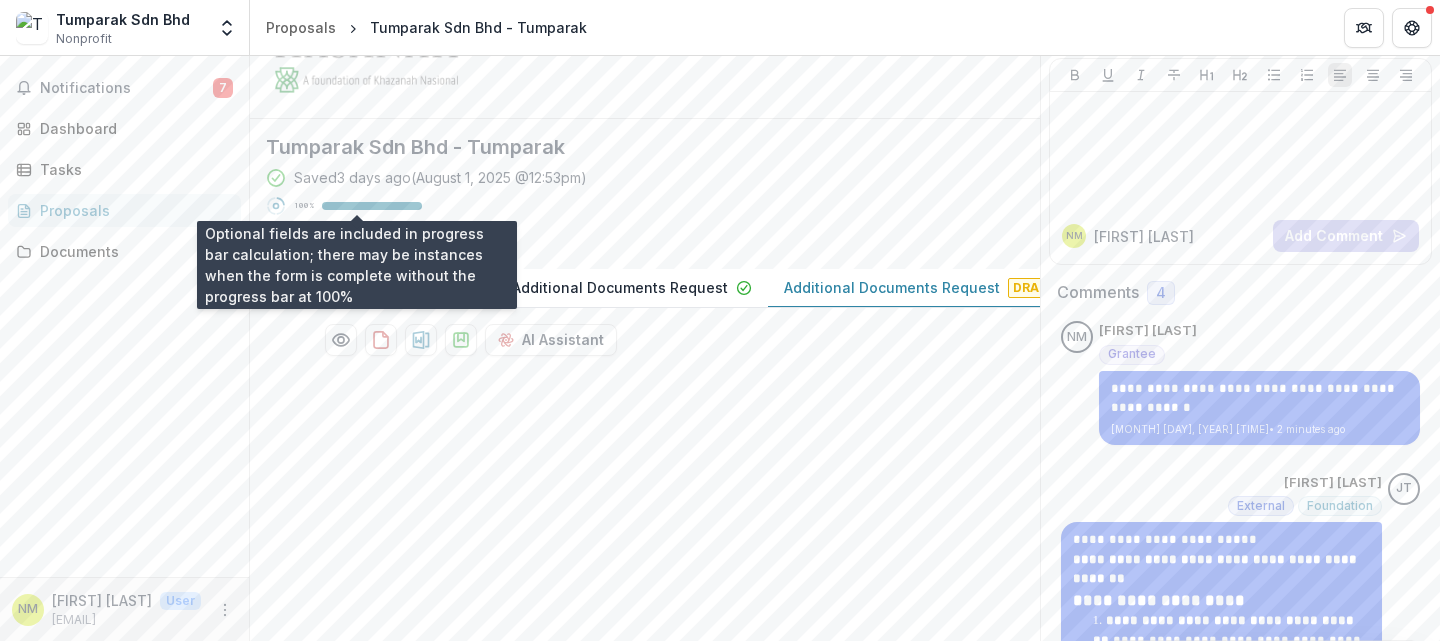 click at bounding box center (372, 206) 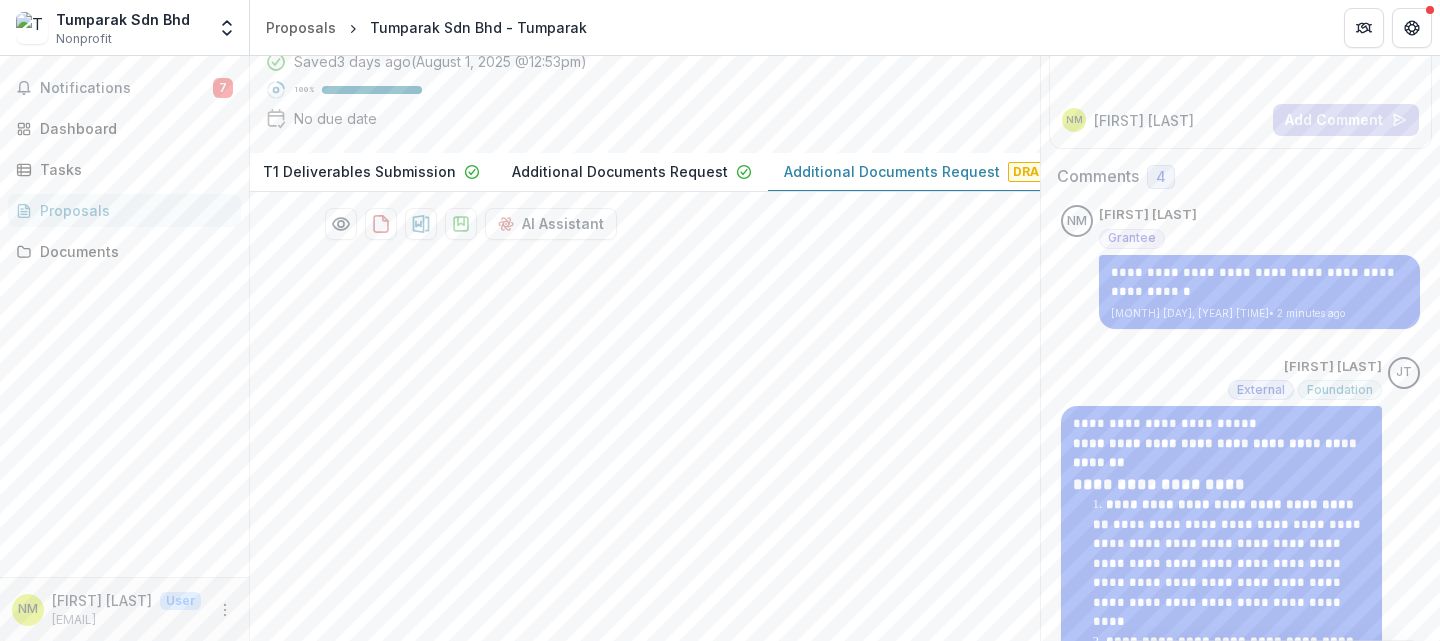 scroll, scrollTop: 244, scrollLeft: 0, axis: vertical 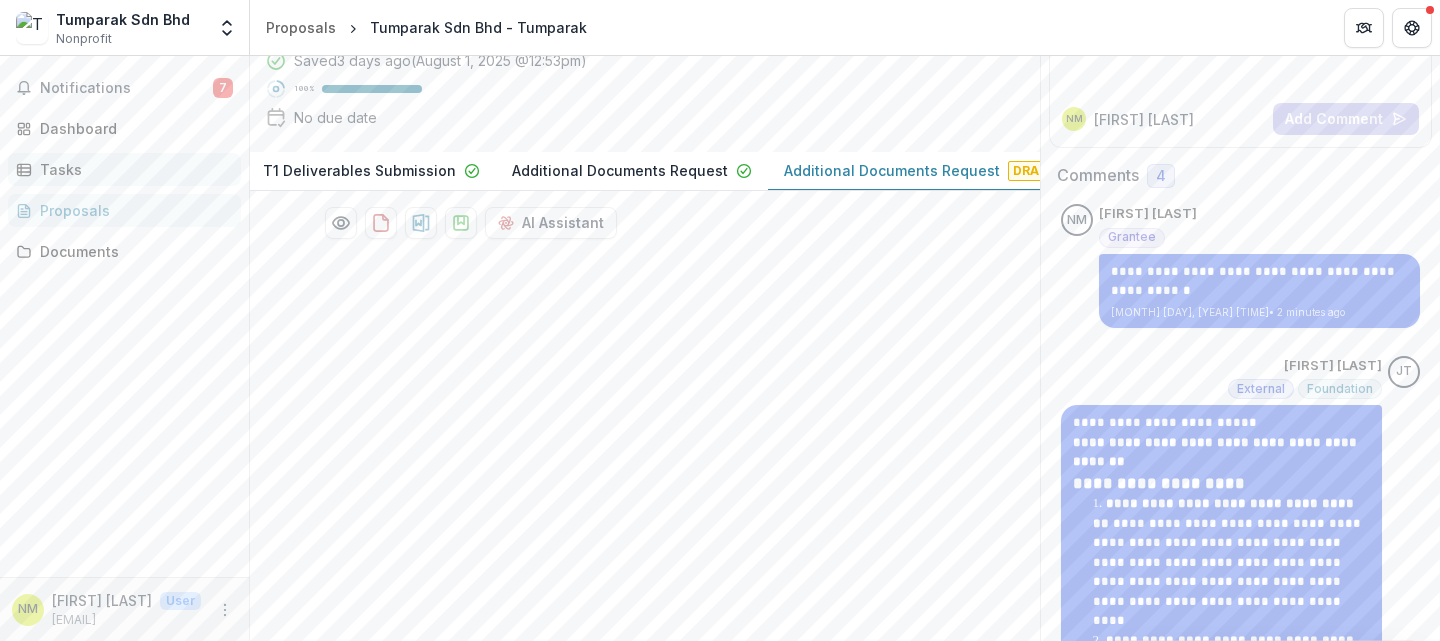 click on "Tasks" at bounding box center (132, 169) 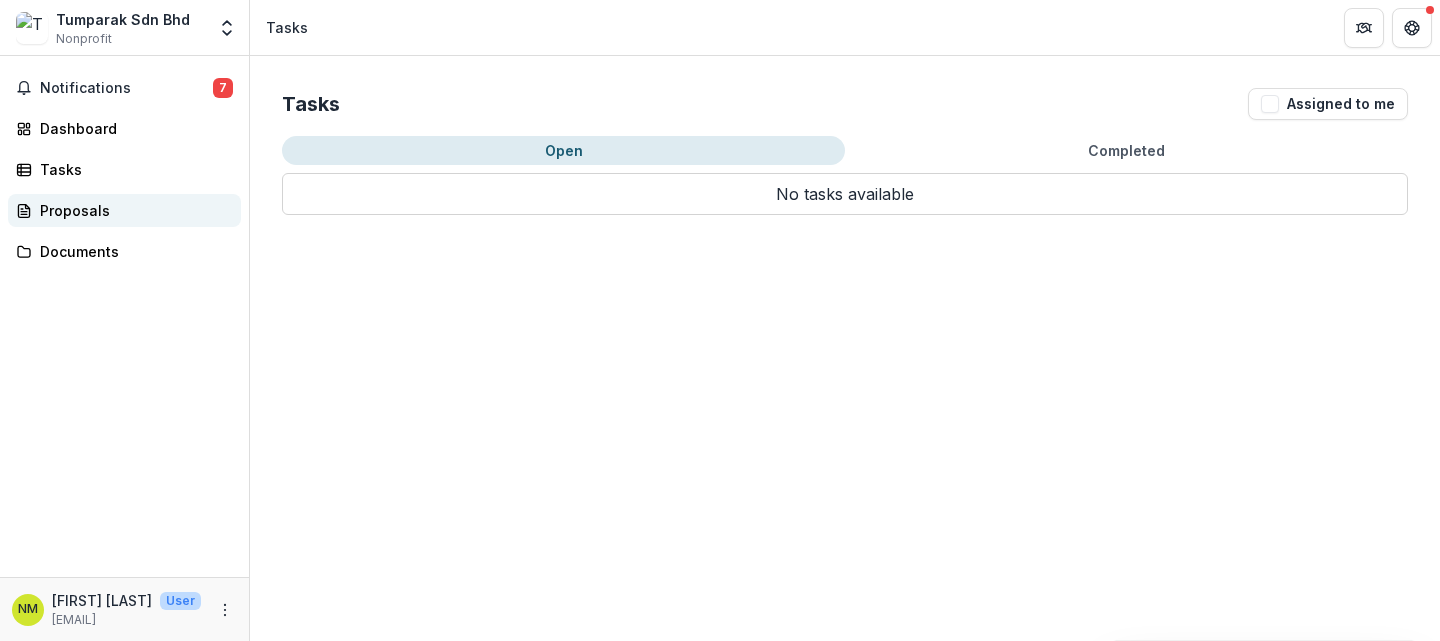 click on "Proposals" at bounding box center [132, 210] 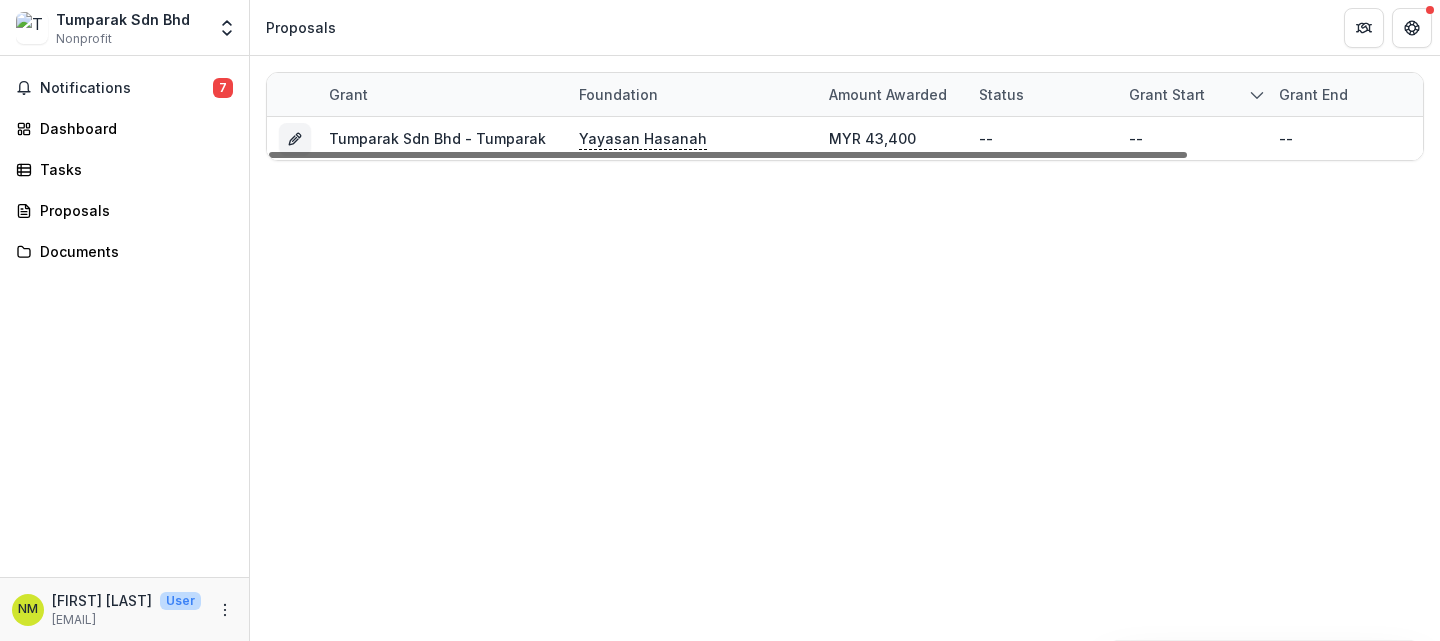 click at bounding box center (728, 155) 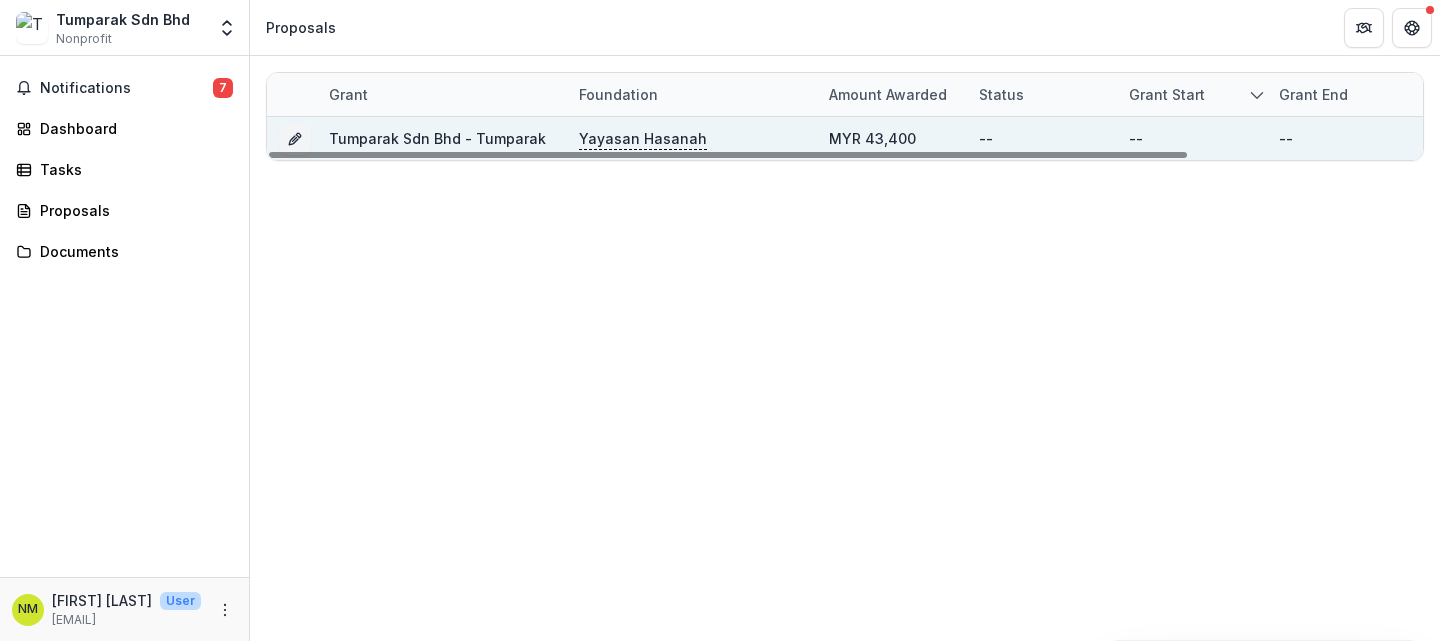 click on "Tumparak Sdn Bhd - Tumparak" at bounding box center [442, 138] 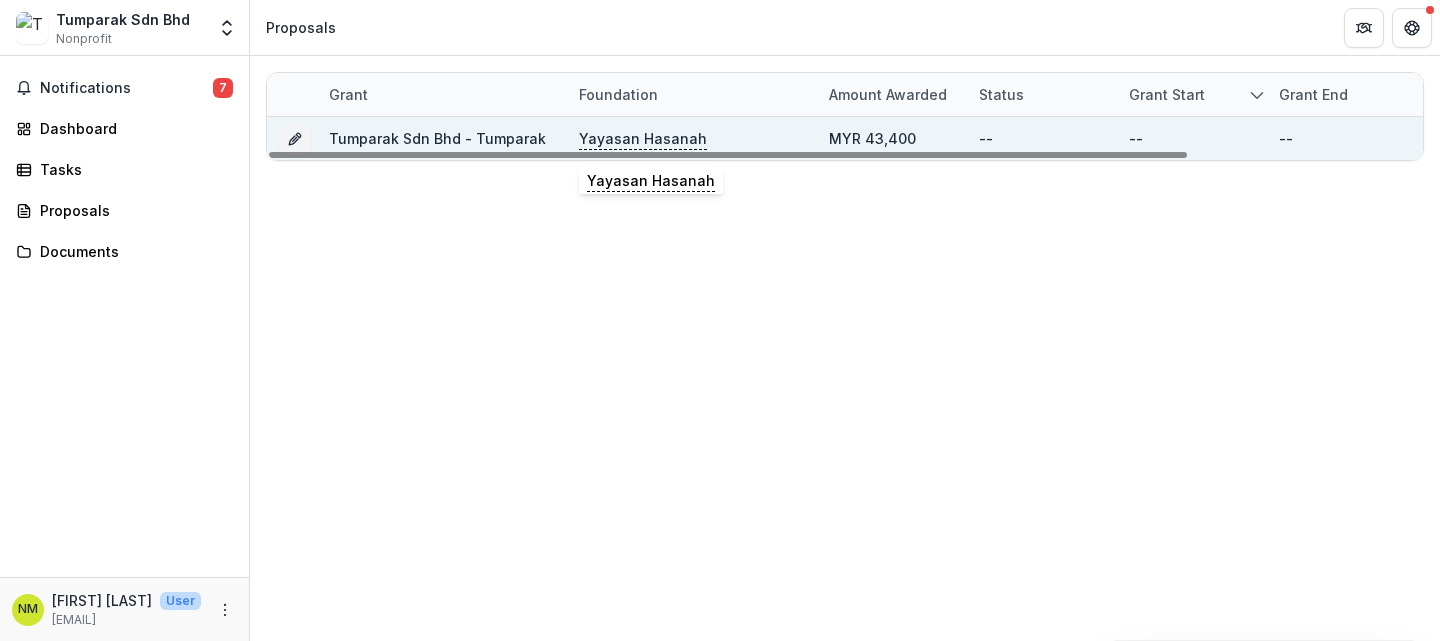 click on "Yayasan Hasanah" at bounding box center (643, 139) 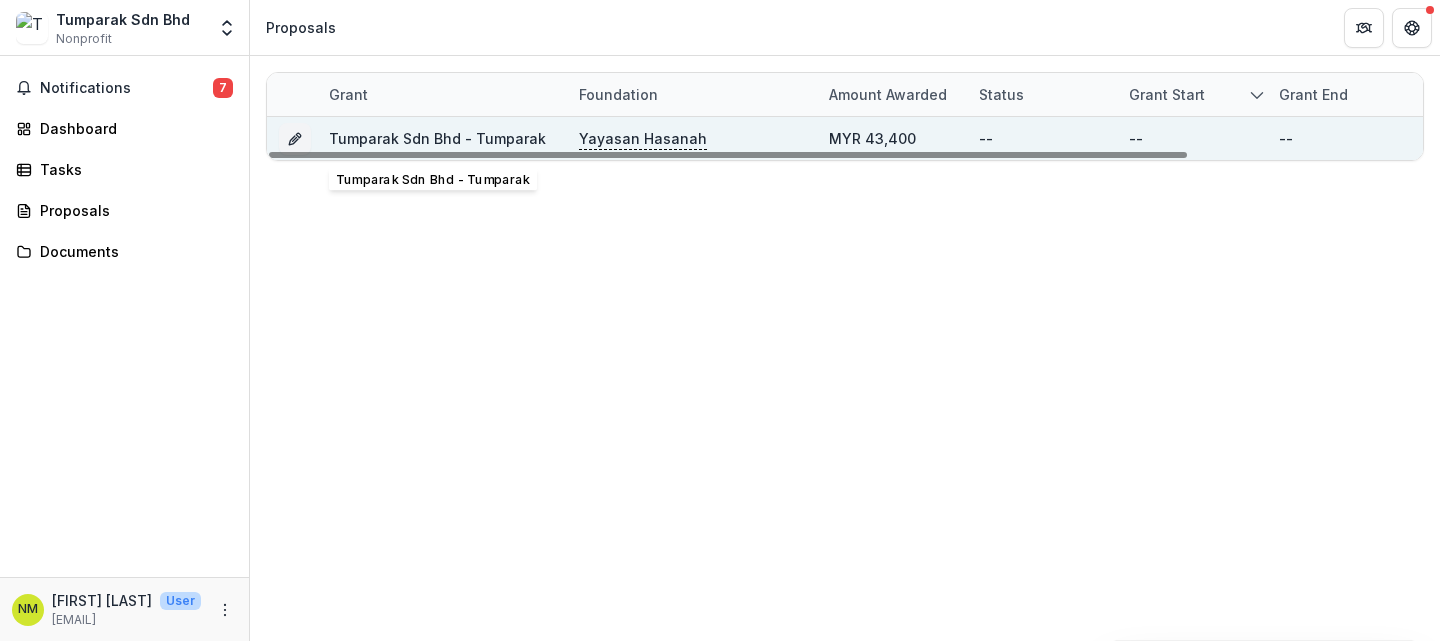 click on "Tumparak Sdn Bhd - Tumparak" at bounding box center [437, 138] 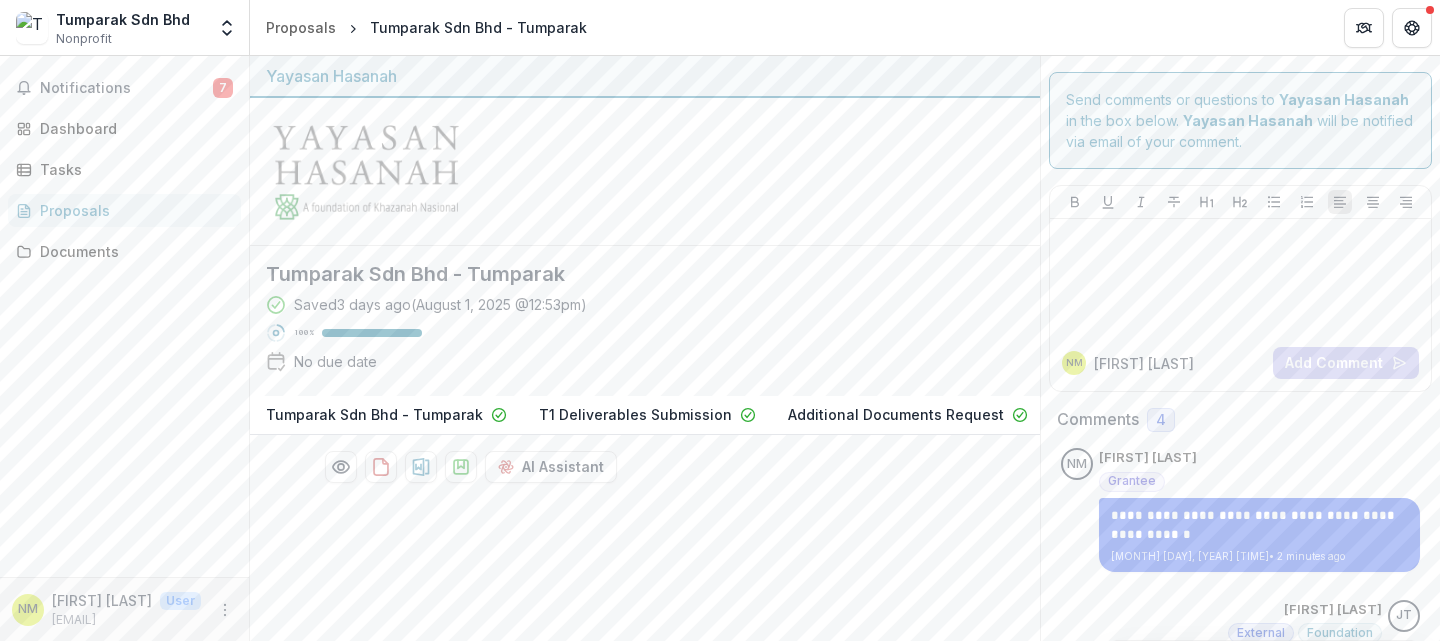 scroll, scrollTop: 20, scrollLeft: 0, axis: vertical 